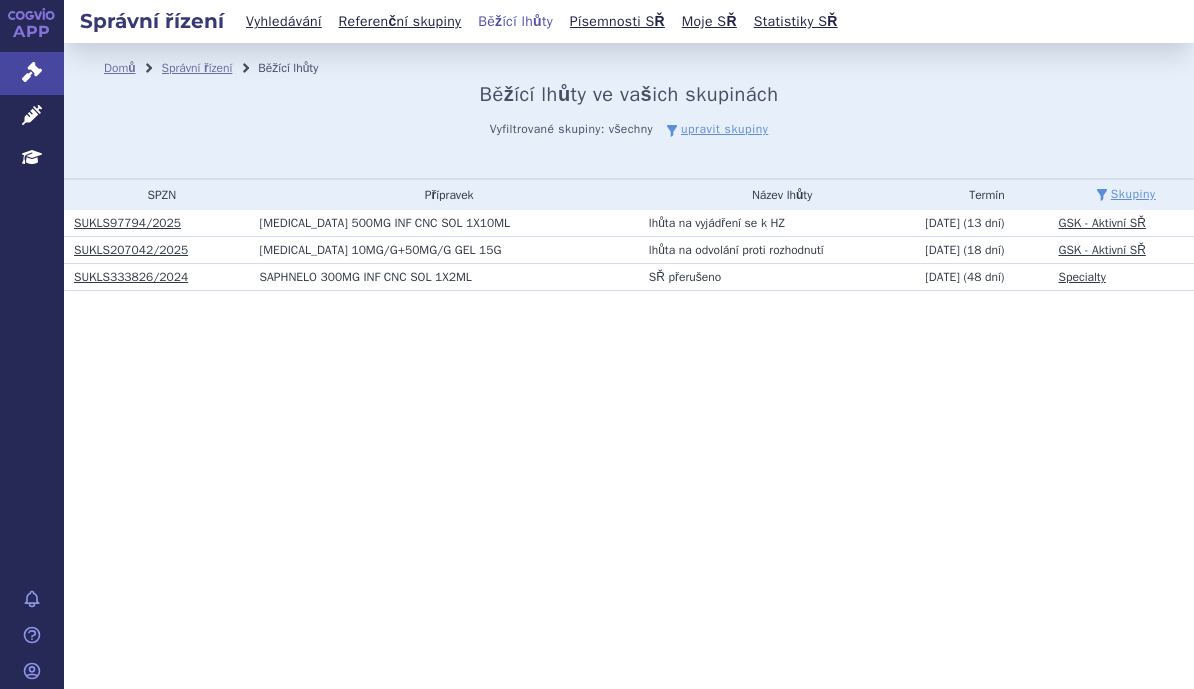 scroll, scrollTop: 0, scrollLeft: 0, axis: both 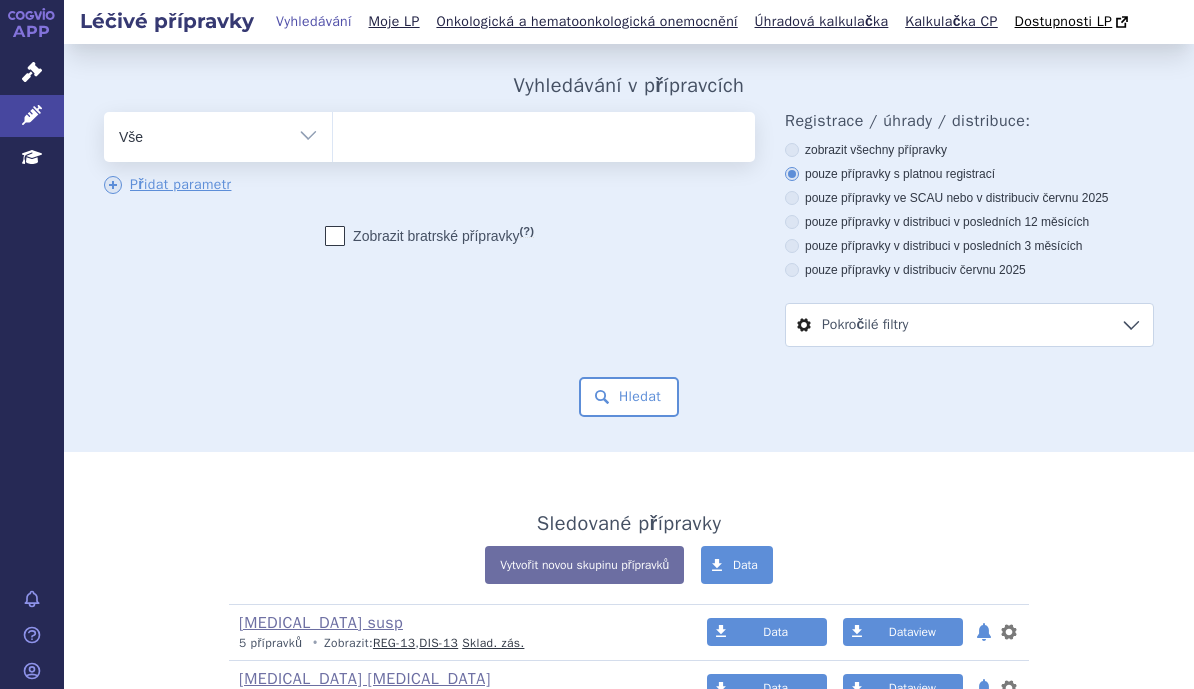 click at bounding box center [544, 133] 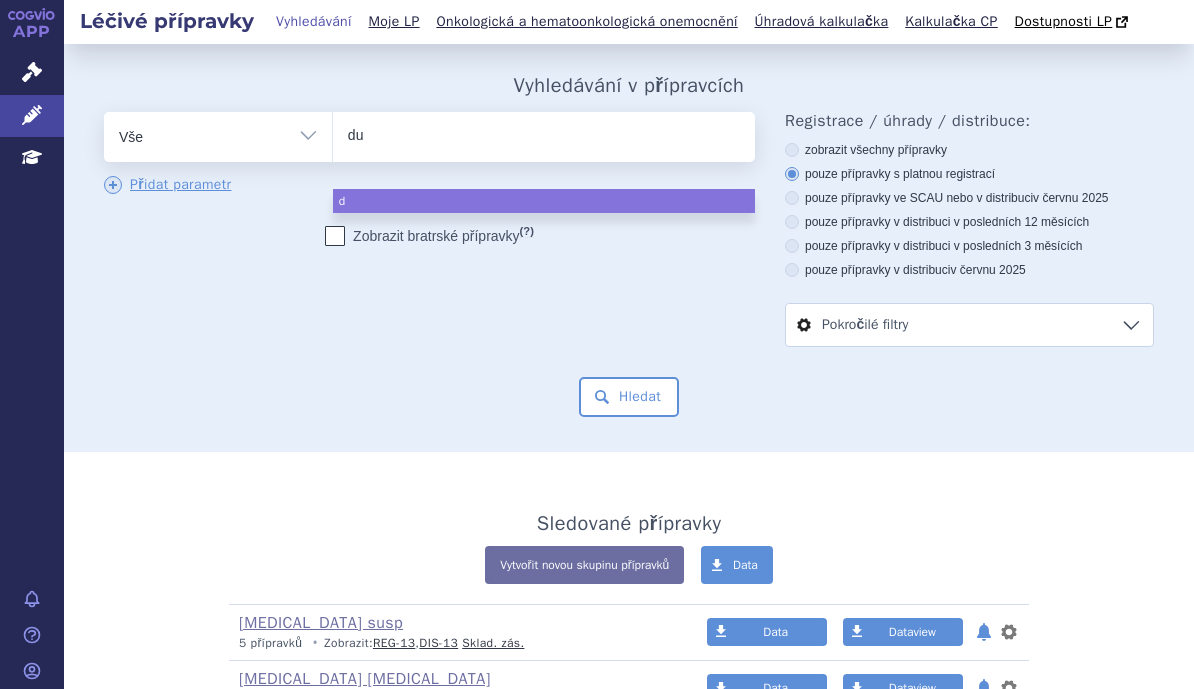 type on "dua" 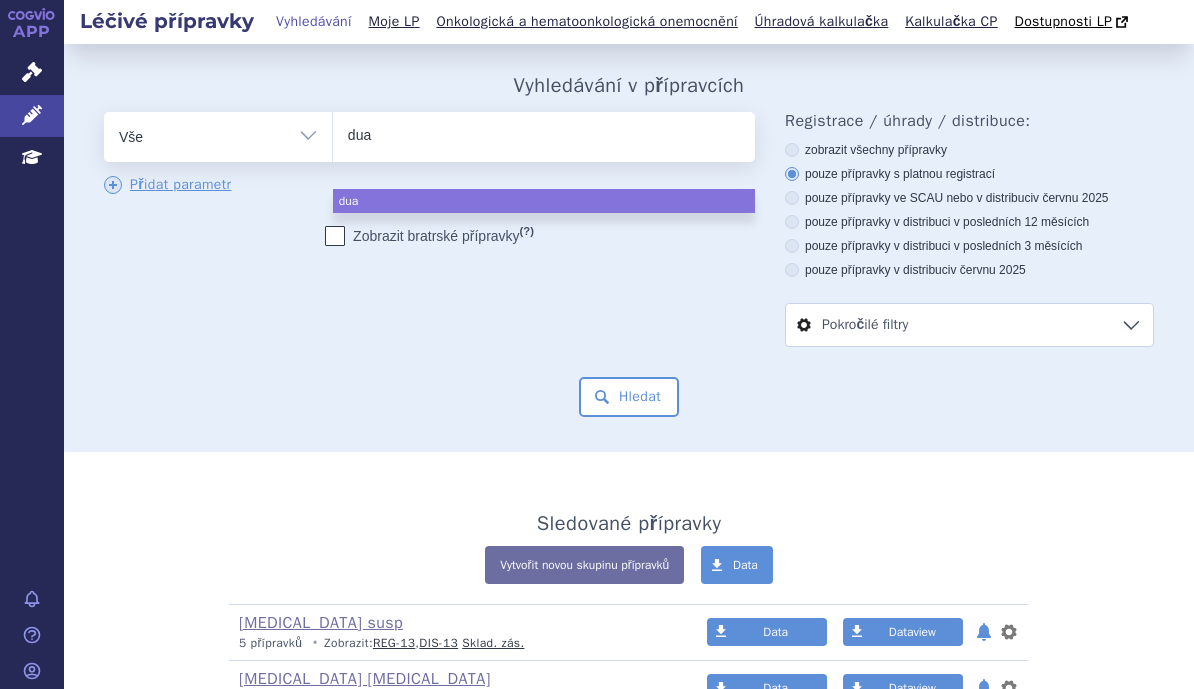 click on "dua" at bounding box center [369, 134] 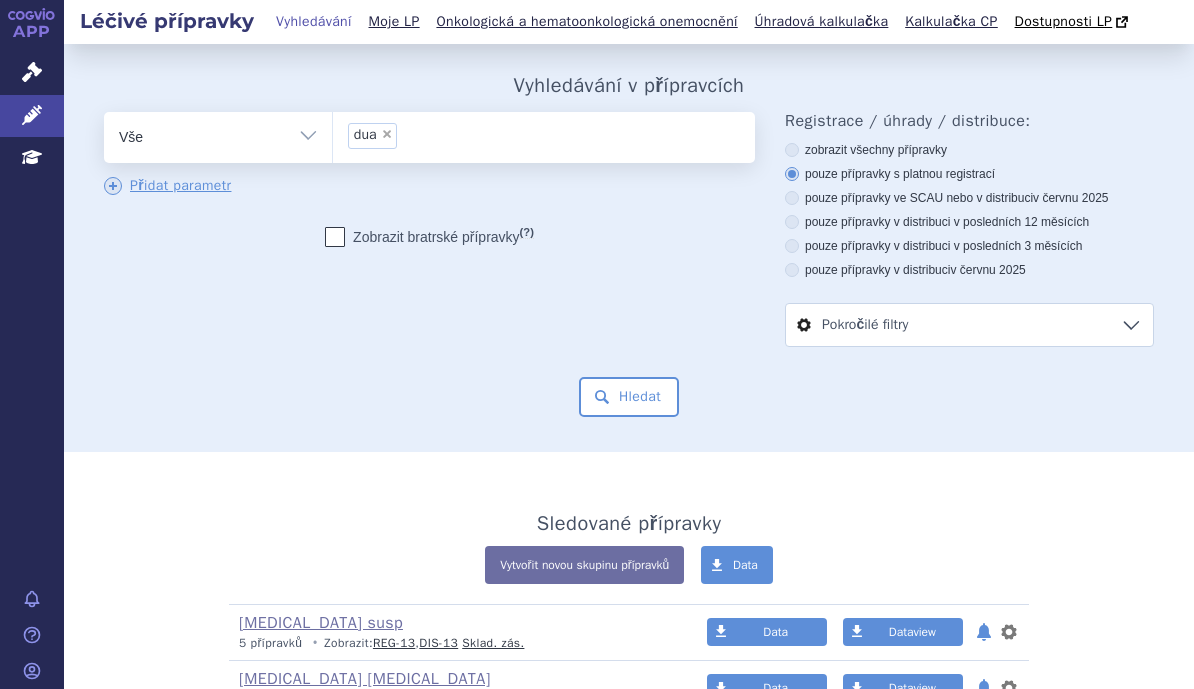 type on "dua" 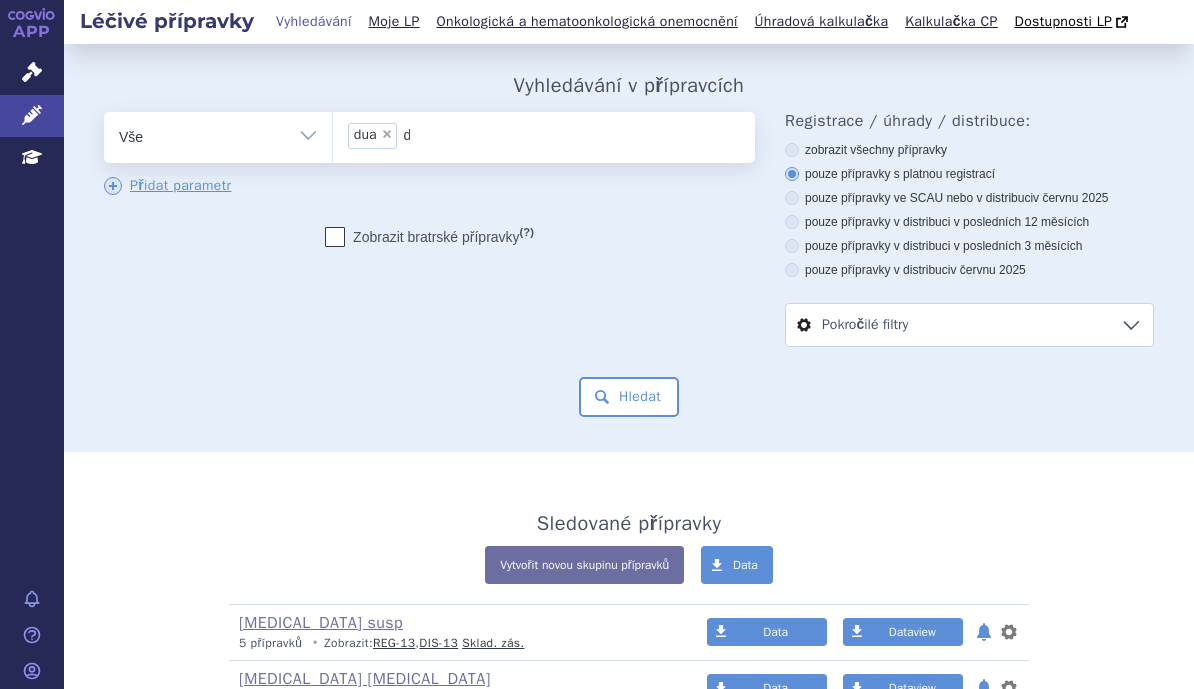 select 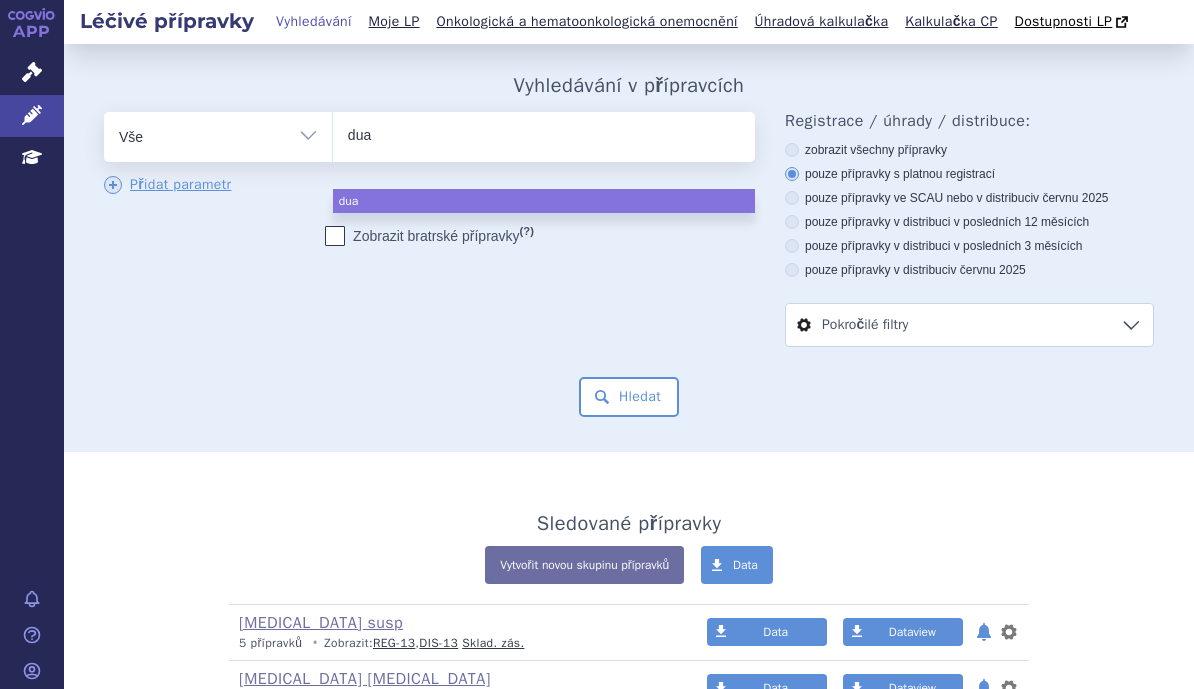 type on "du" 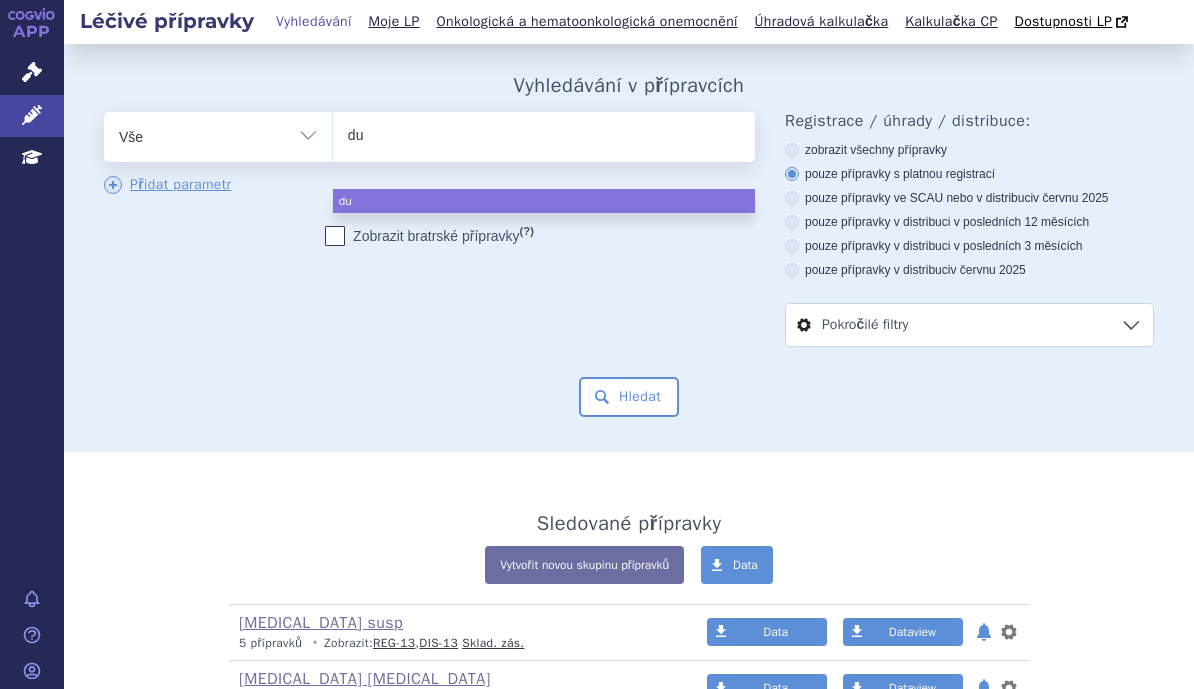 type on "d" 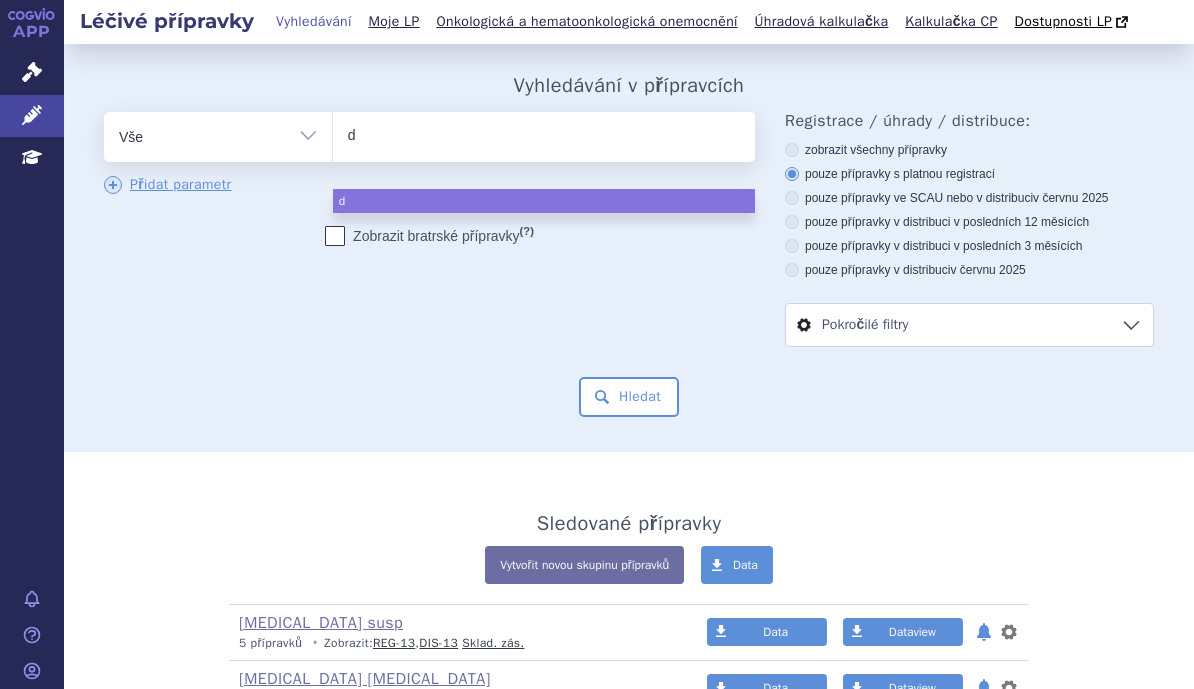 click on "odstranit
Vše
Přípravek/SUKL kód
MAH
VPOIS
ATC/Aktivní látka
d d" at bounding box center [629, 264] 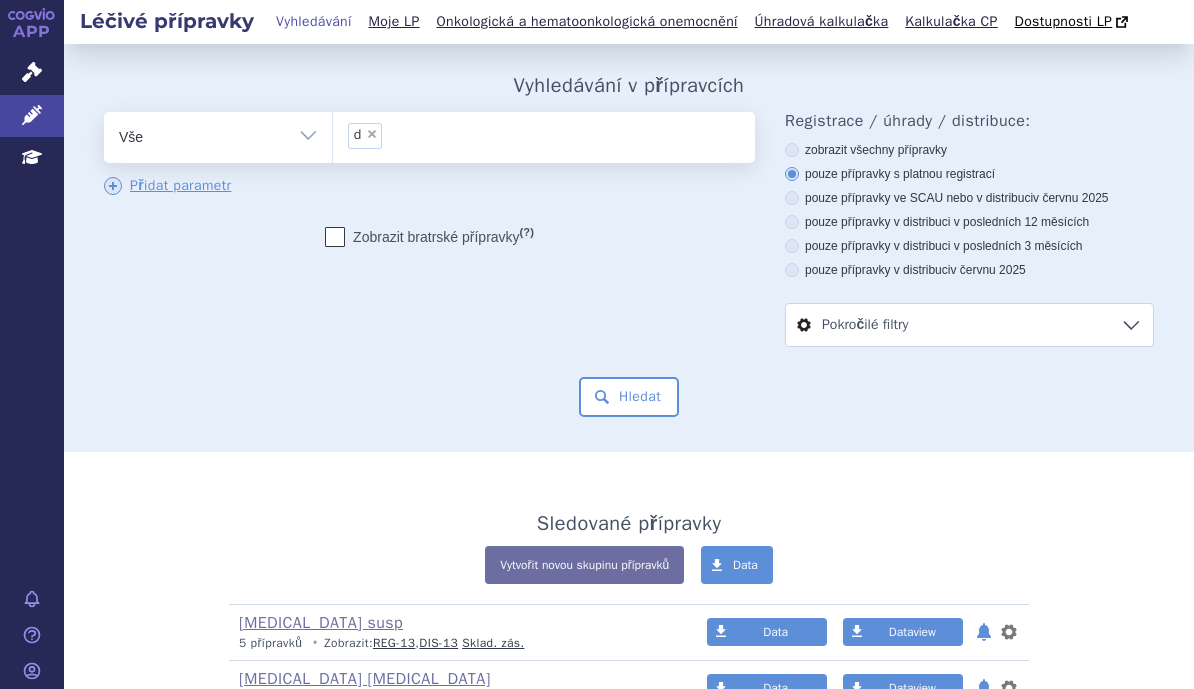 click on "× d" at bounding box center [365, 136] 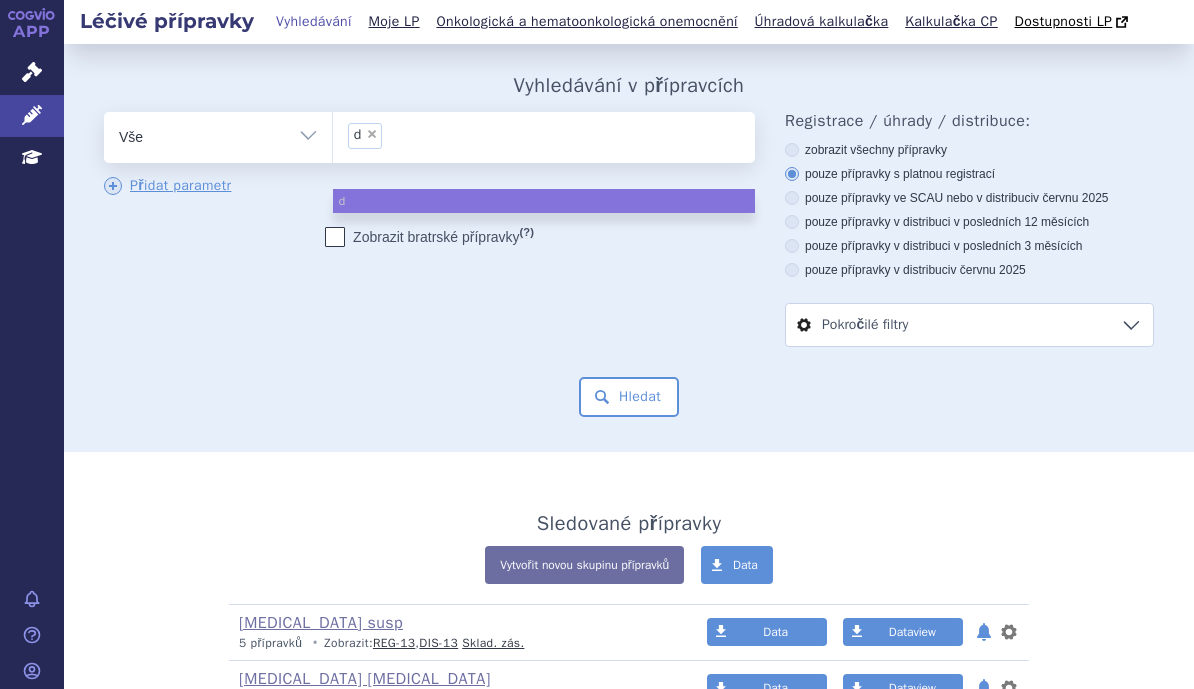 click on "× d" at bounding box center (365, 136) 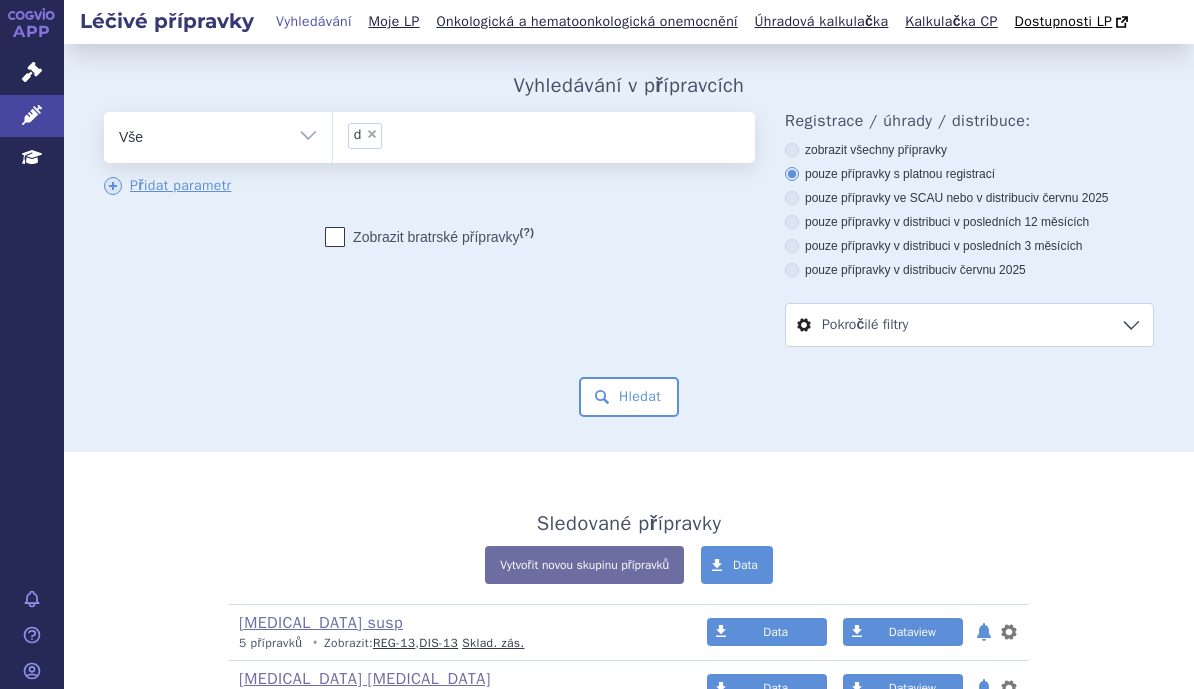 click on "×" at bounding box center (372, 134) 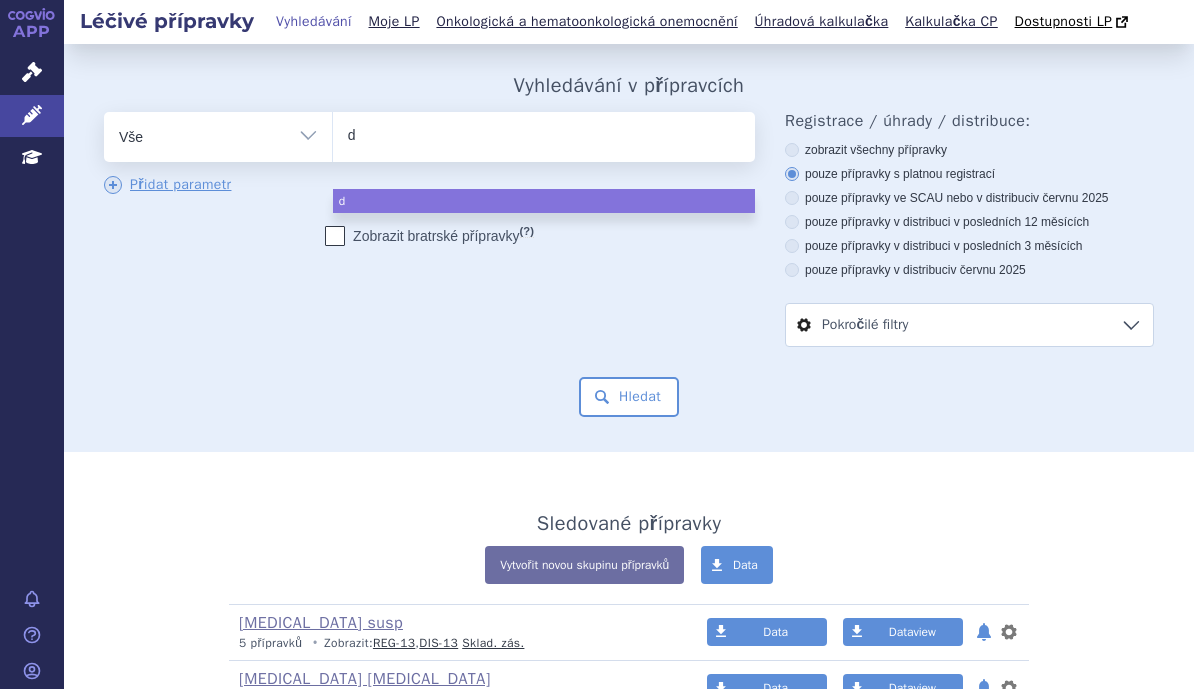 click on "Vyhledávání v přípravcích
odstranit
Vše
Přípravek/SUKL kód
MAH
VPOIS
d" at bounding box center (629, 247) 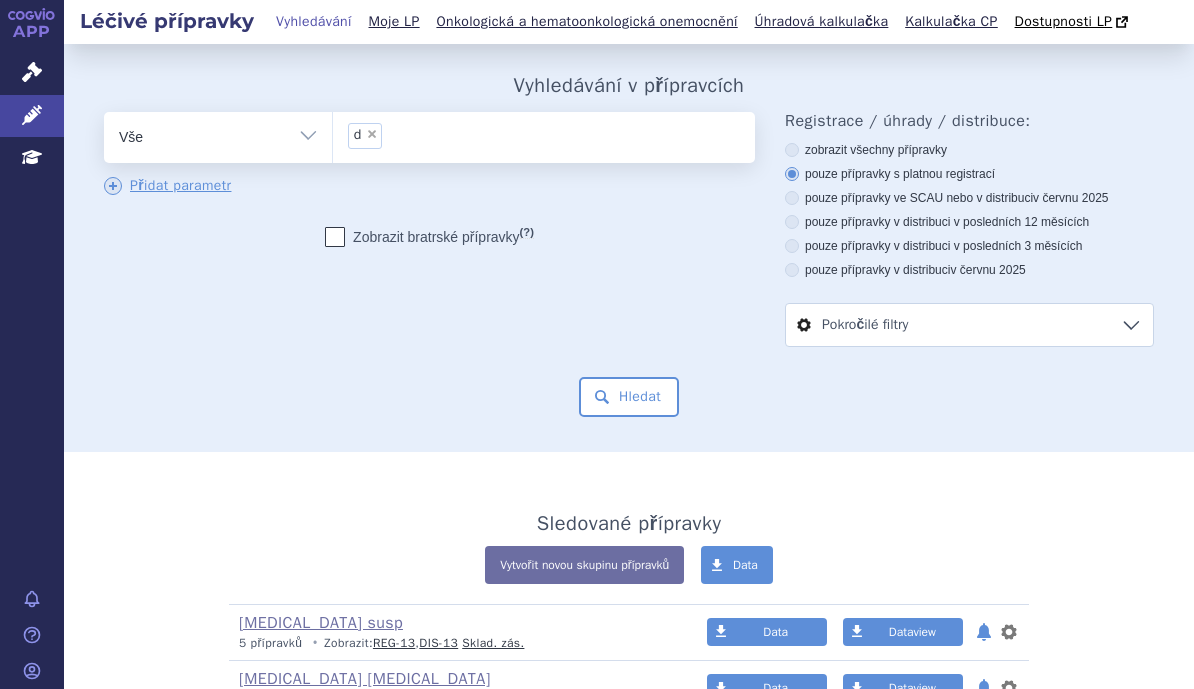click on "× d" at bounding box center (544, 134) 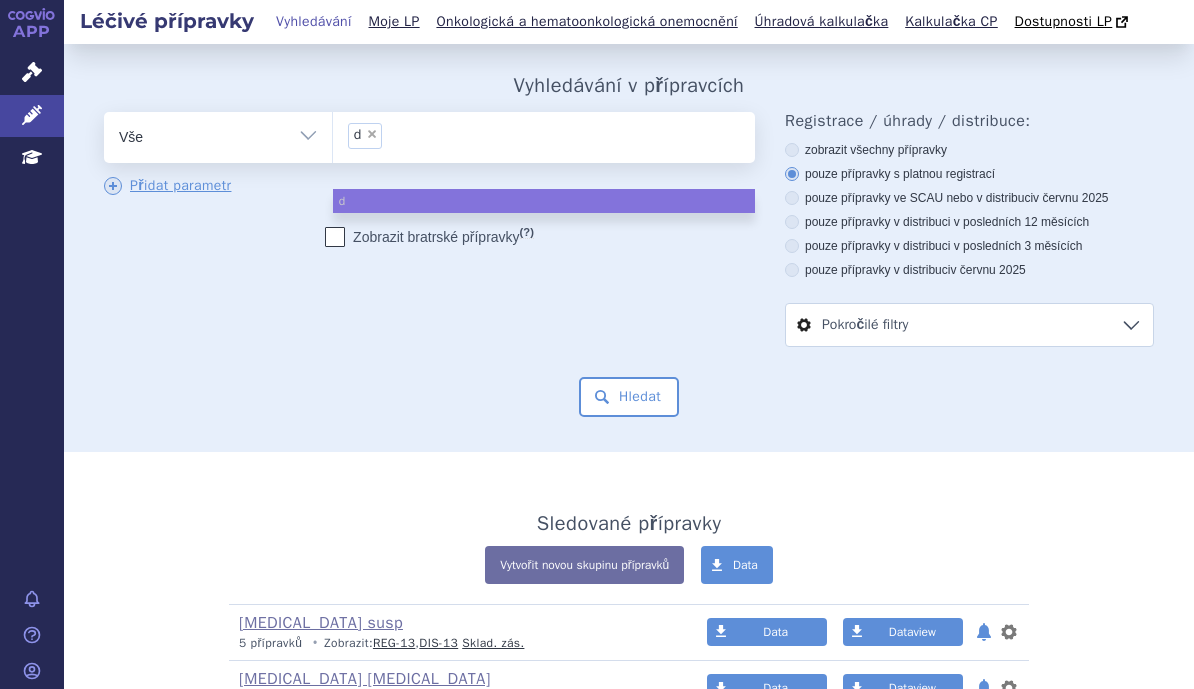 click on "×" at bounding box center (372, 134) 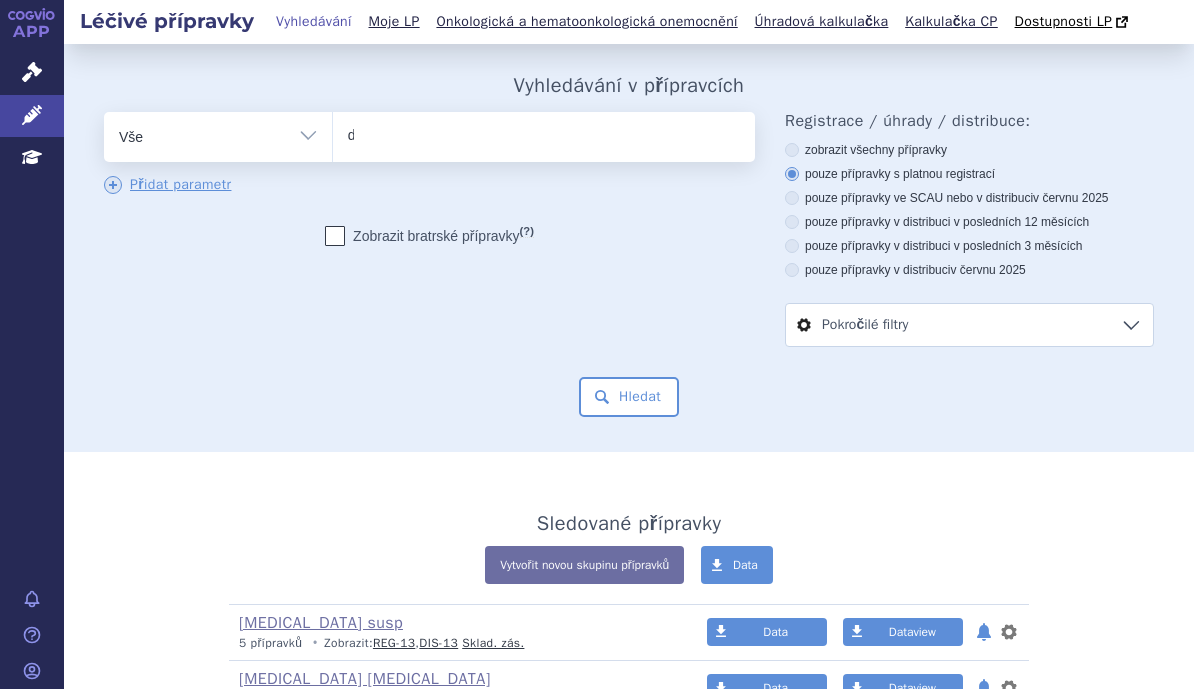 type on "du" 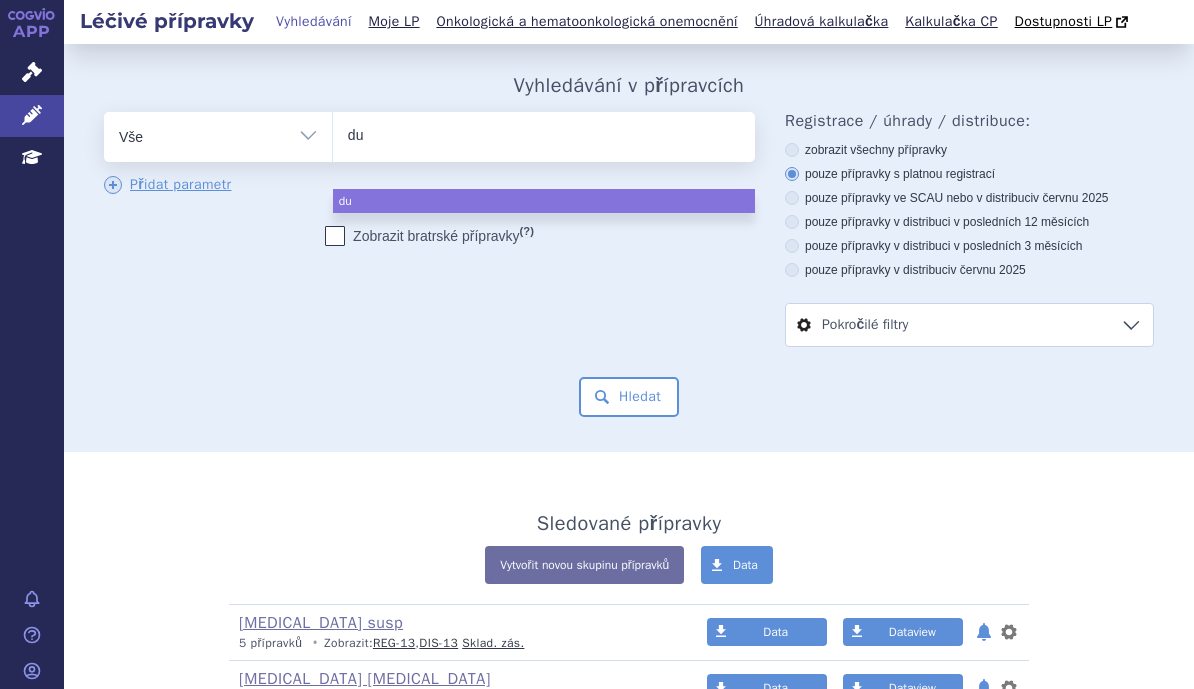 click on "du" at bounding box center [544, 133] 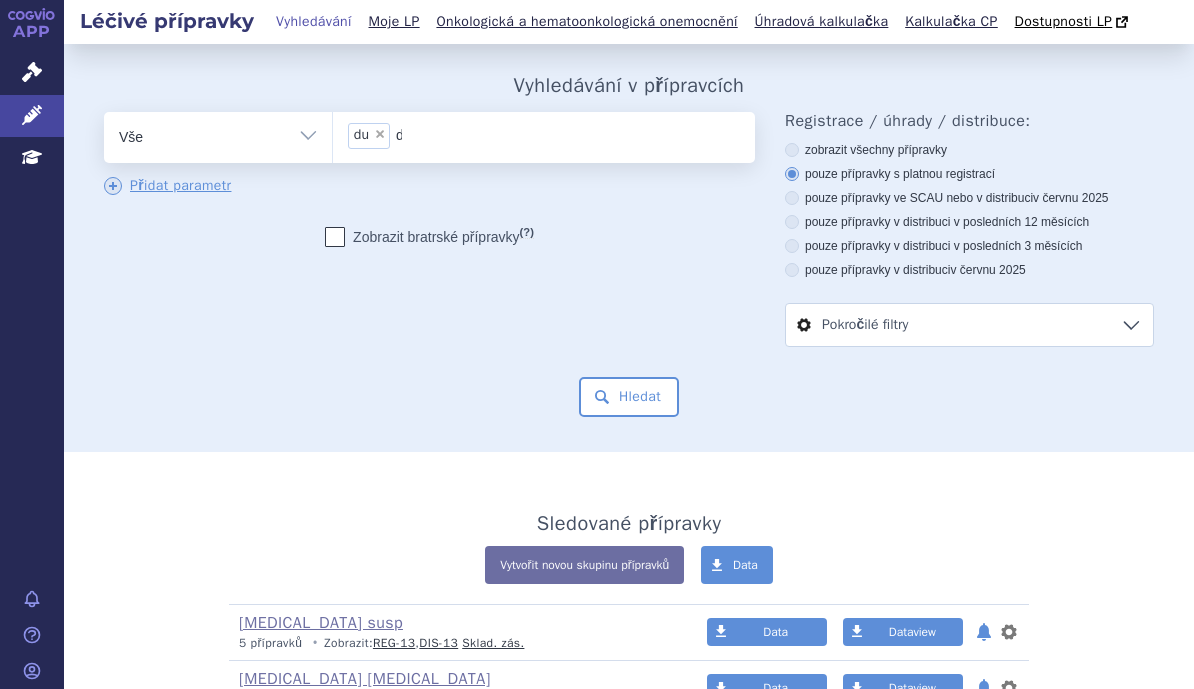 type on "d" 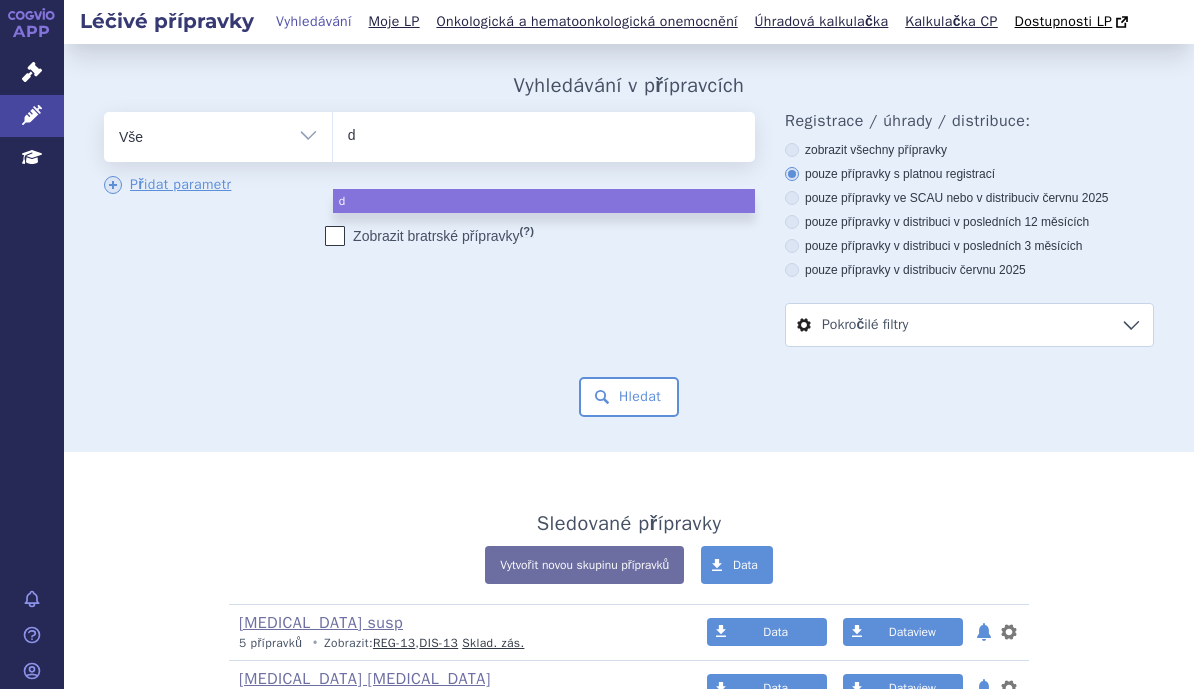 click on "odstranit
Vše
Přípravek/SUKL kód
MAH
VPOIS
ATC/Aktivní látka
d d" at bounding box center [629, 264] 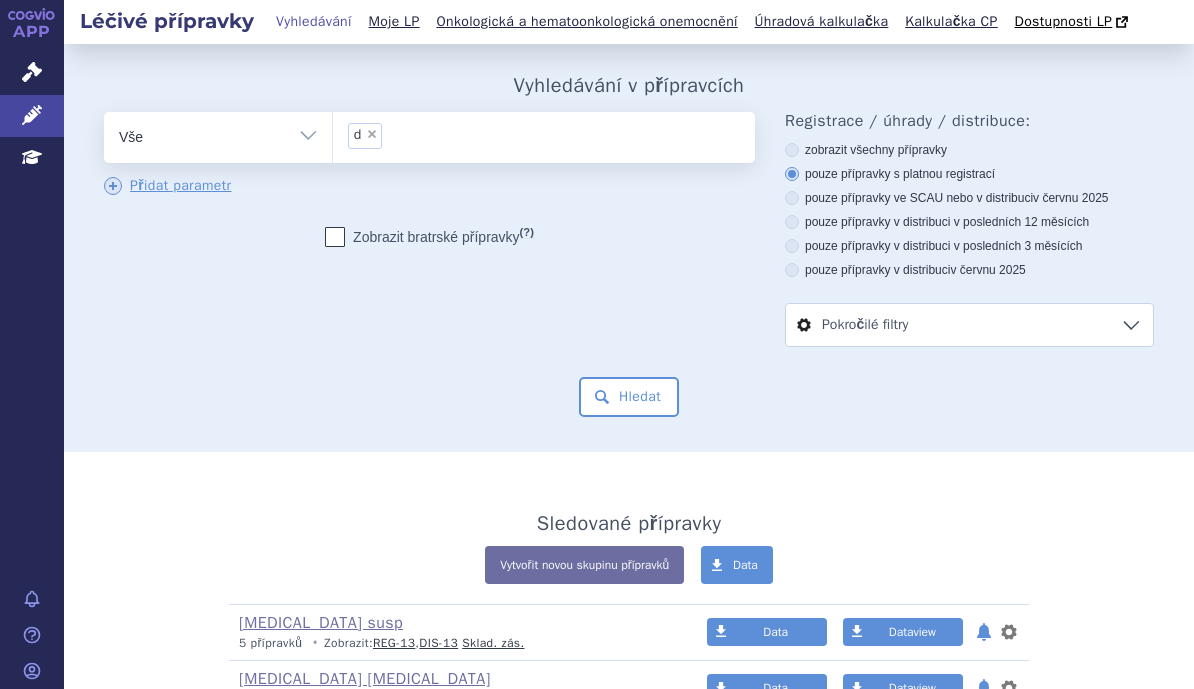 click on "odstranit
Vše
Přípravek/SUKL kód
MAH
VPOIS
ATC/Aktivní látka
d × d" at bounding box center [629, 264] 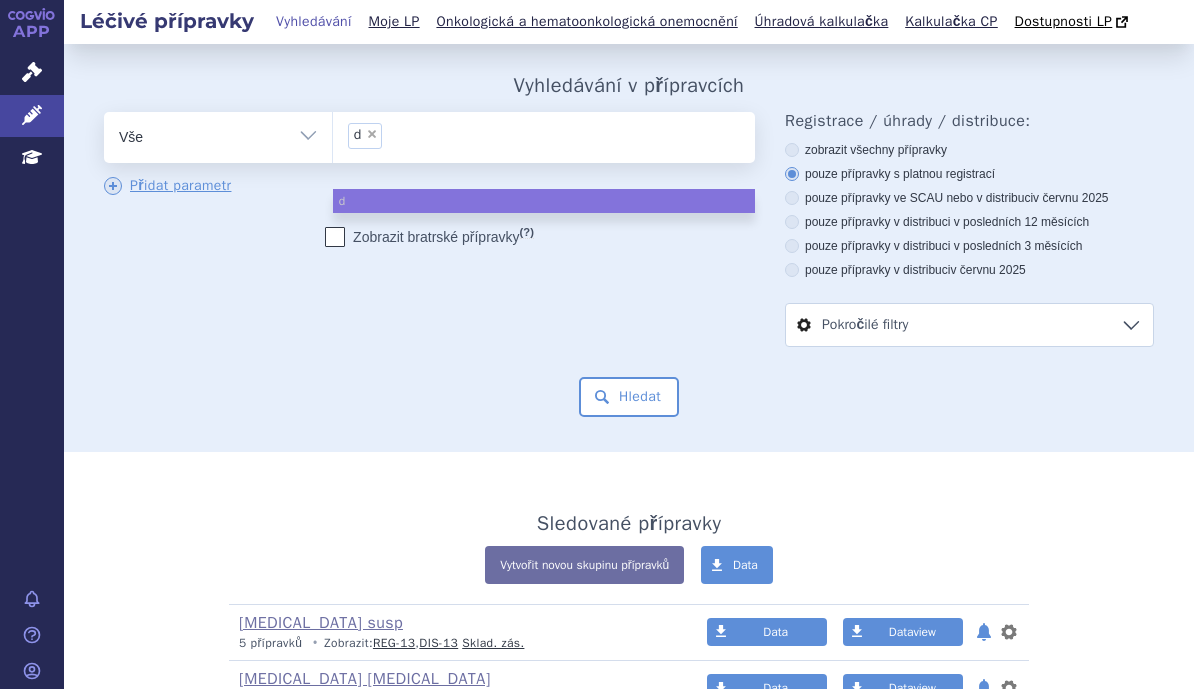 click on "×" at bounding box center [372, 134] 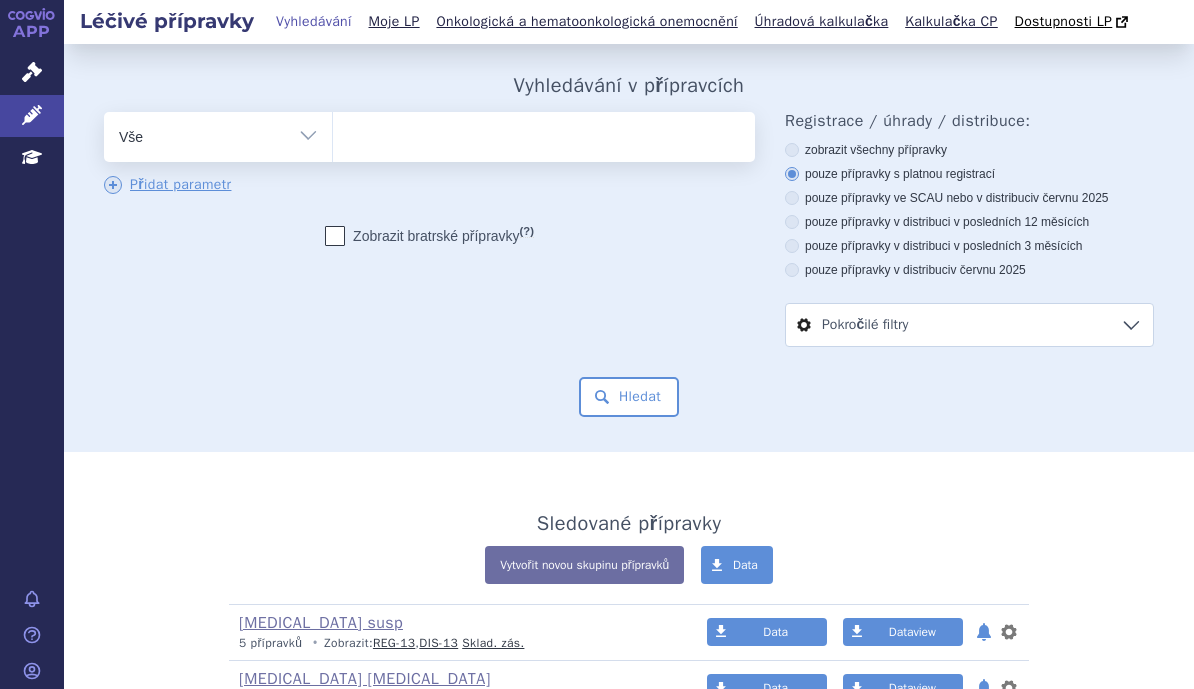 type on "d" 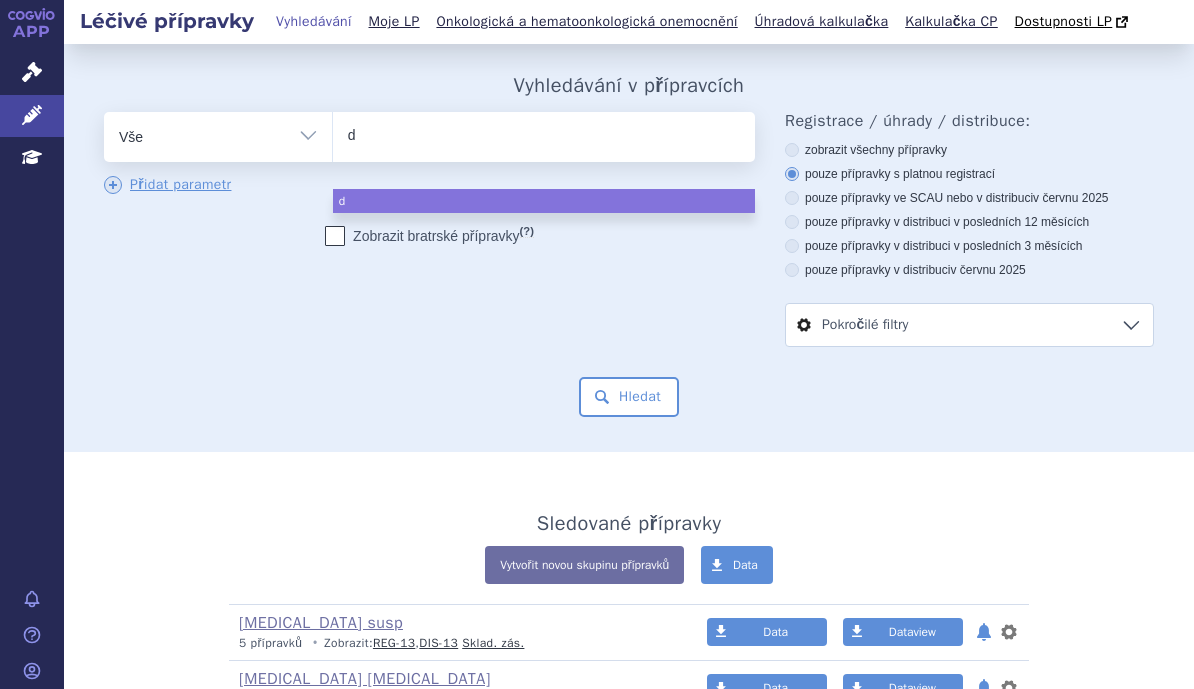 click on "d" at bounding box center [544, 133] 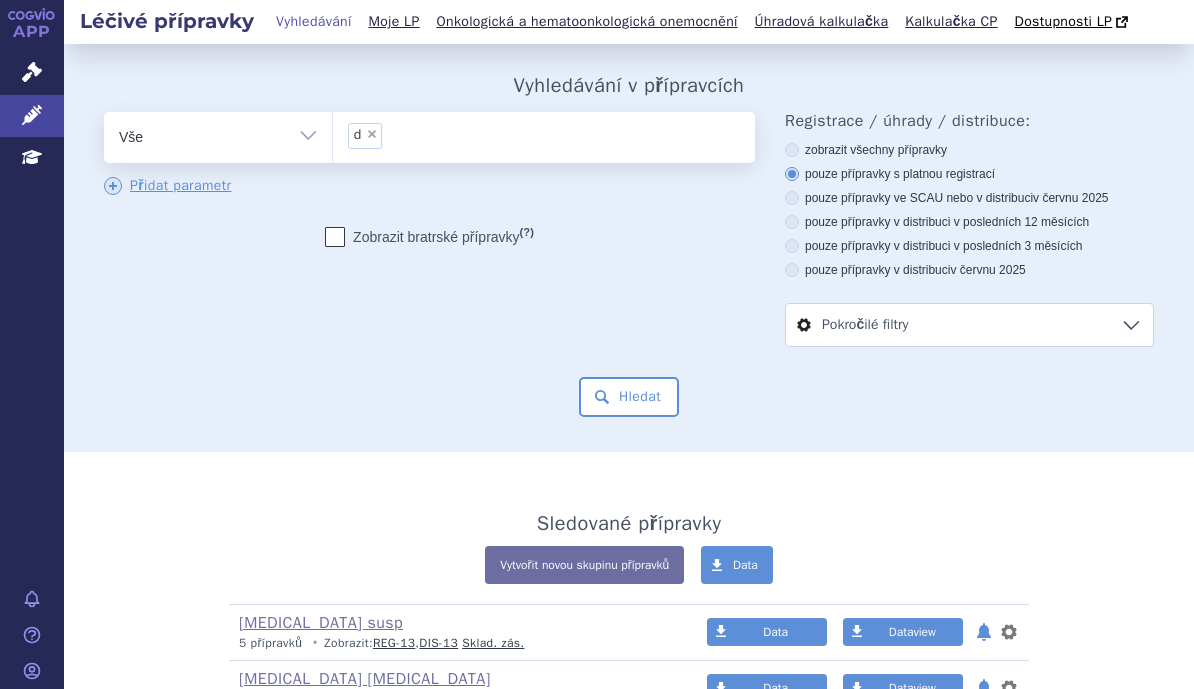 click on "×" at bounding box center [372, 134] 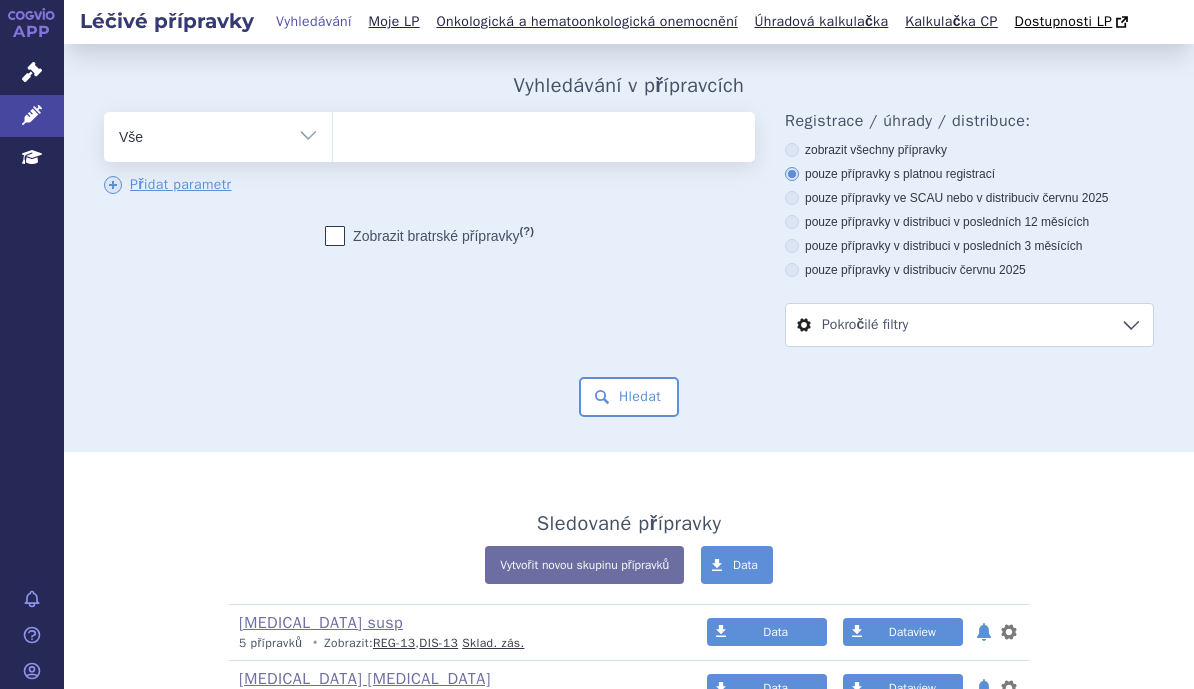 type on "d" 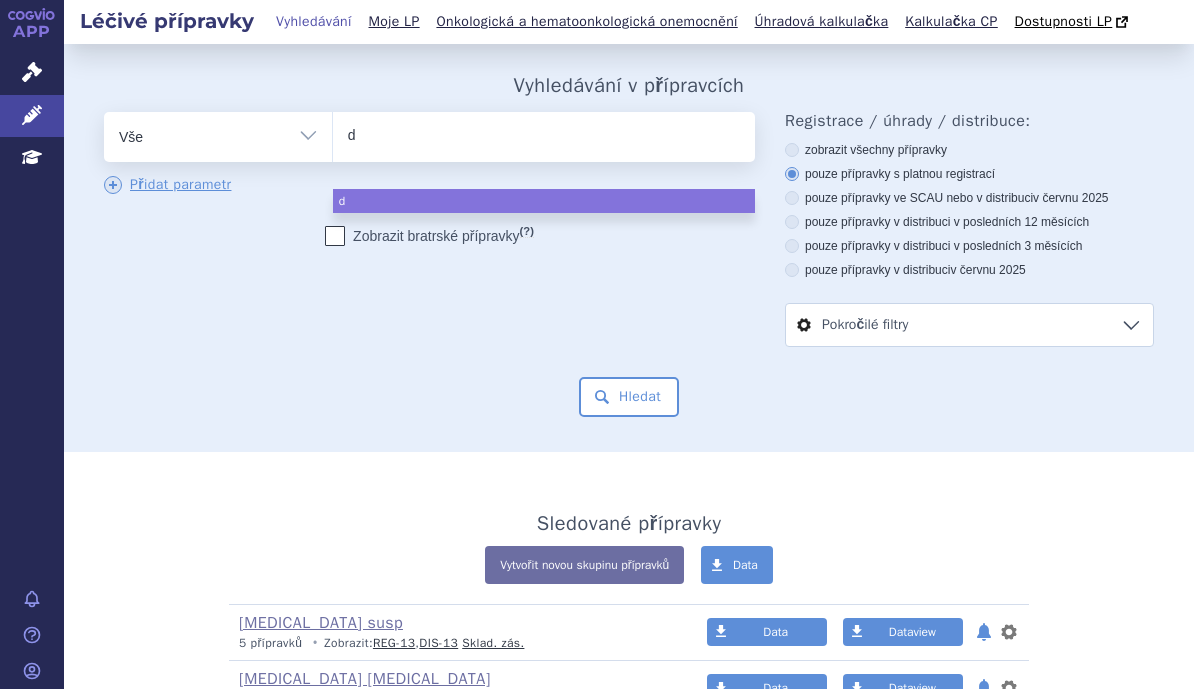 click on "Vyhledávání v přípravcích
odstranit
Vše
Přípravek/SUKL kód
MAH
VPOIS
d" at bounding box center [629, 247] 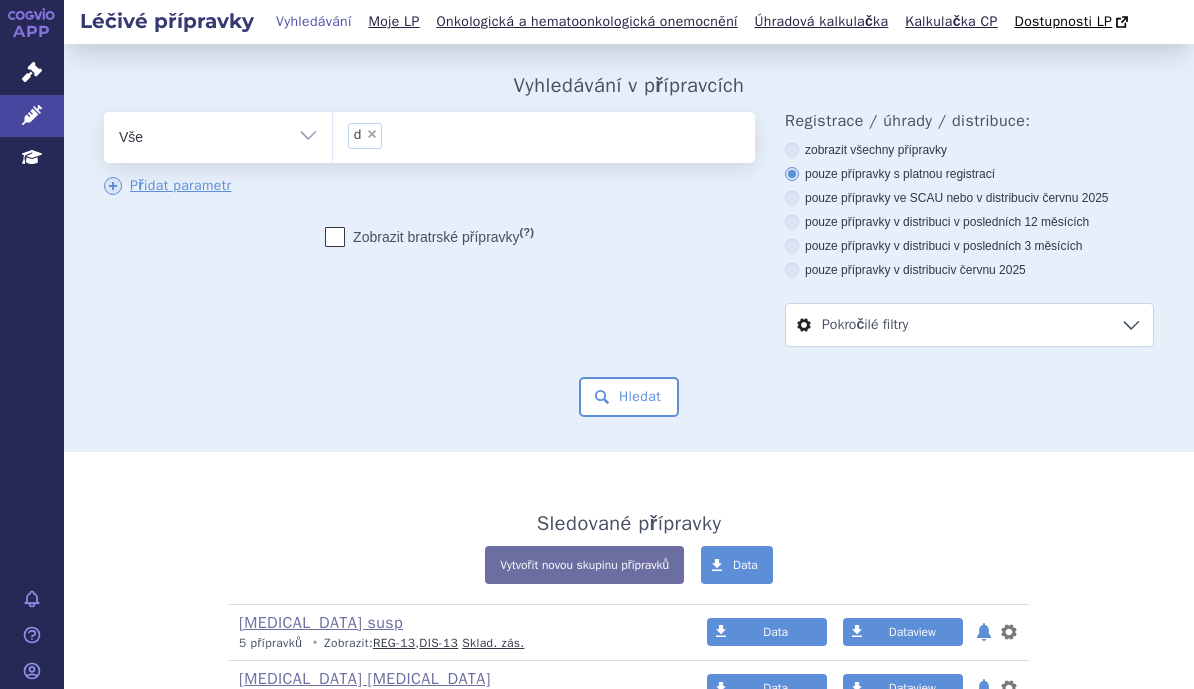 type on "d" 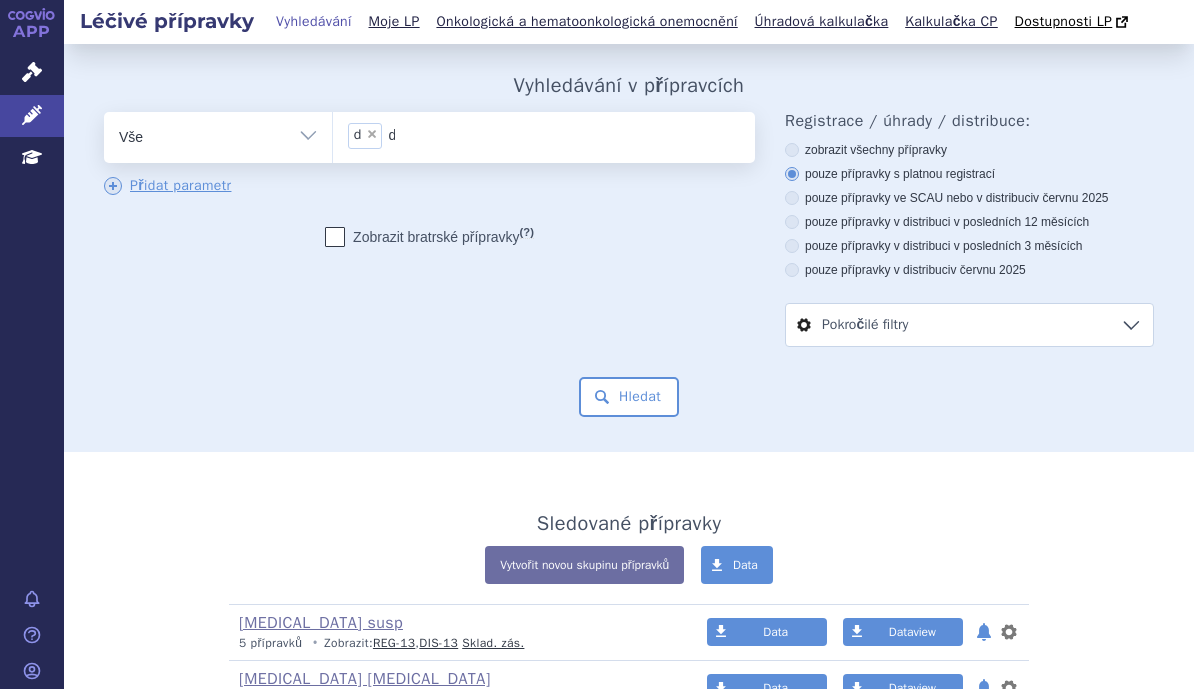 select 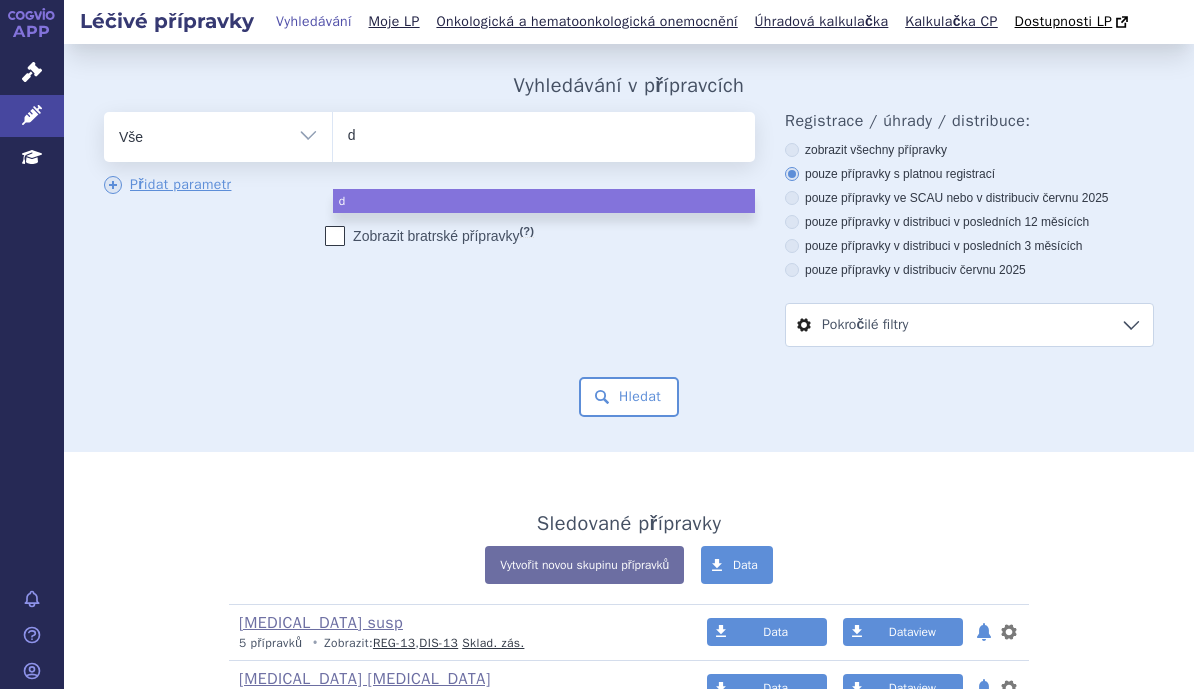 type 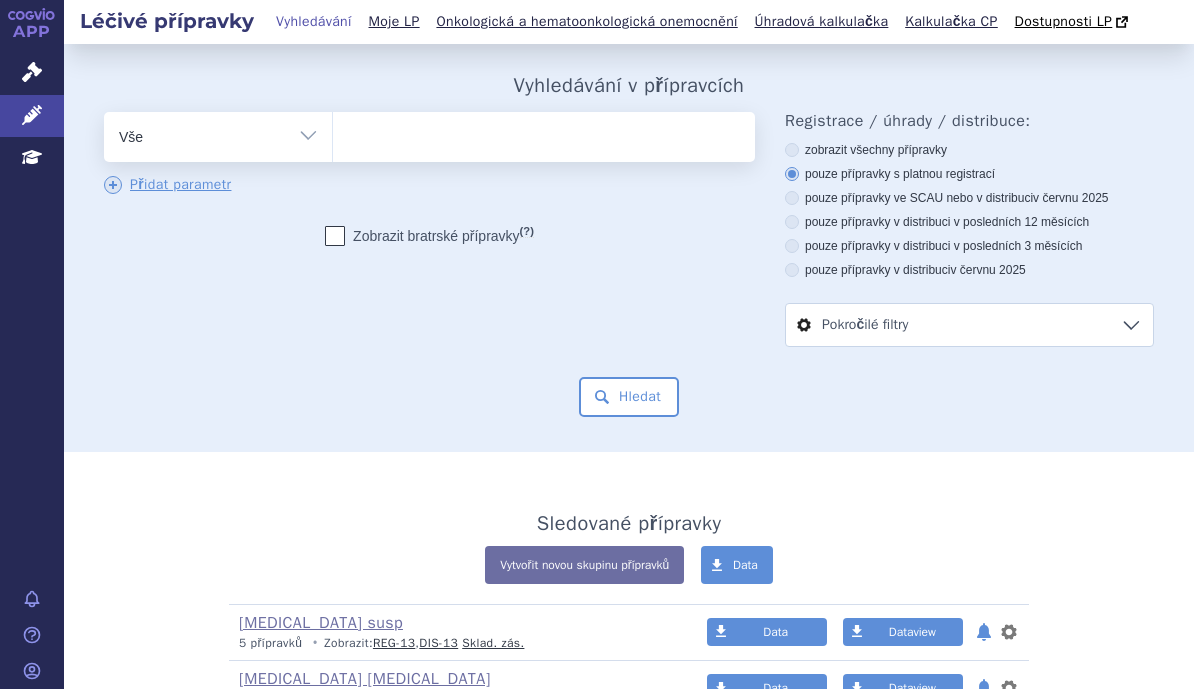 click on "odstranit
Vše
Přípravek/SUKL kód
MAH
VPOIS
ATC/Aktivní látka
(?)" at bounding box center [629, 264] 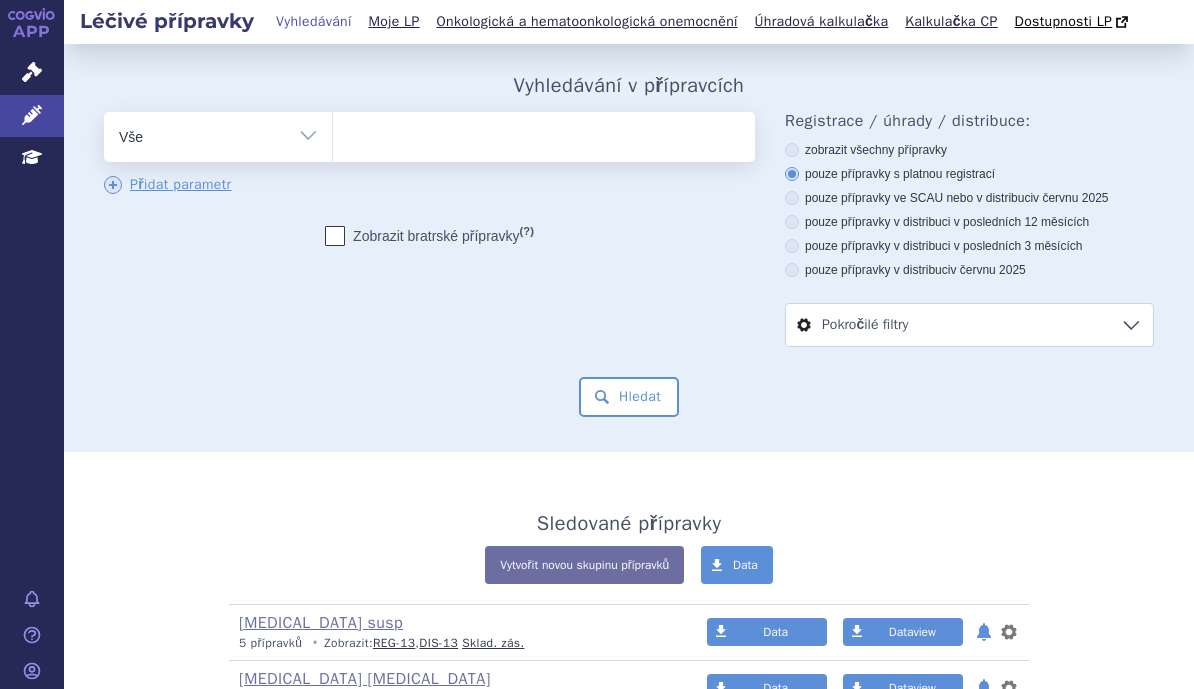 click at bounding box center (544, 137) 